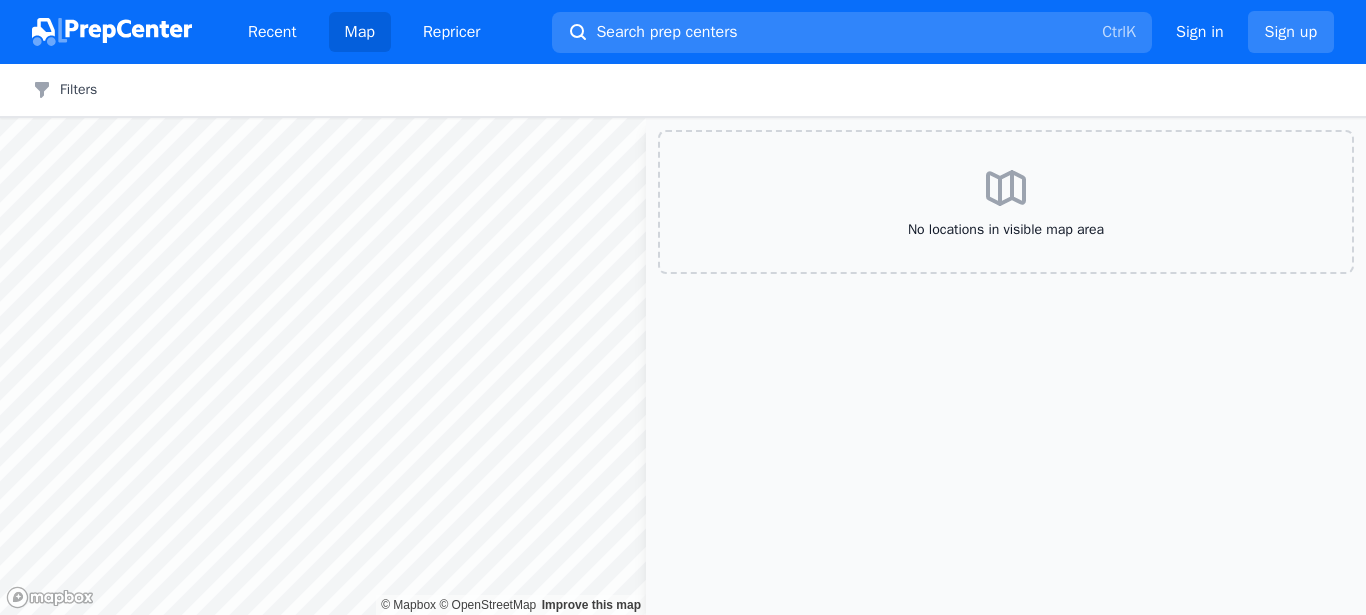 scroll, scrollTop: 0, scrollLeft: 0, axis: both 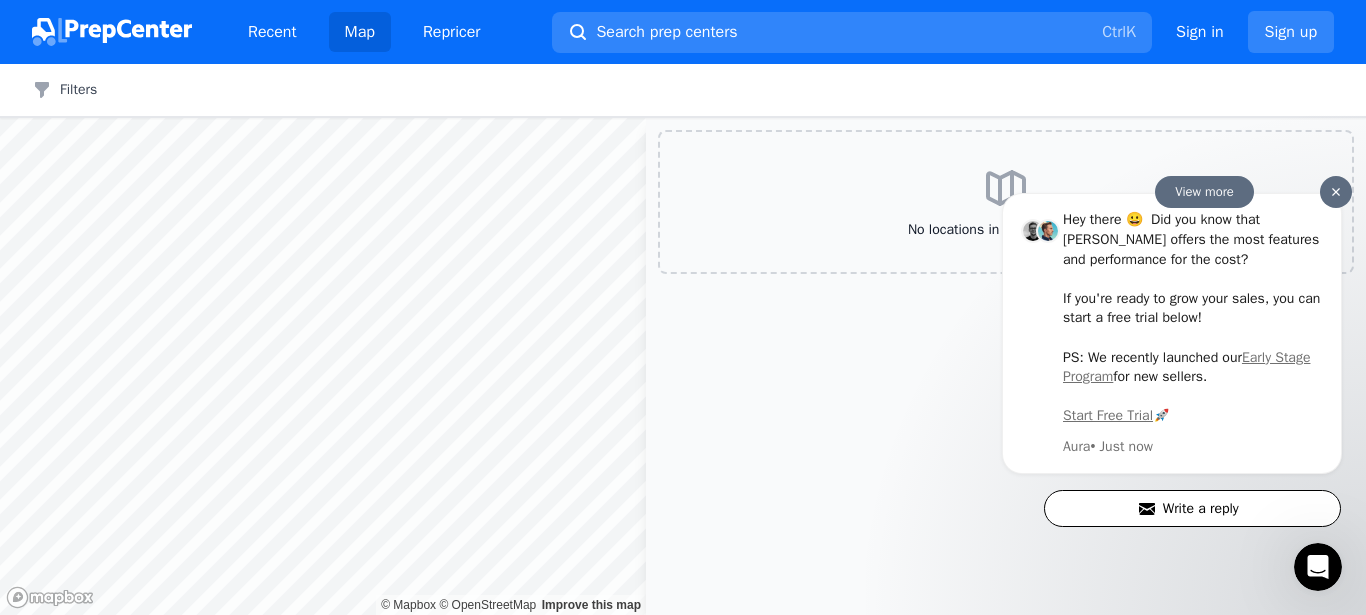click at bounding box center (1336, 192) 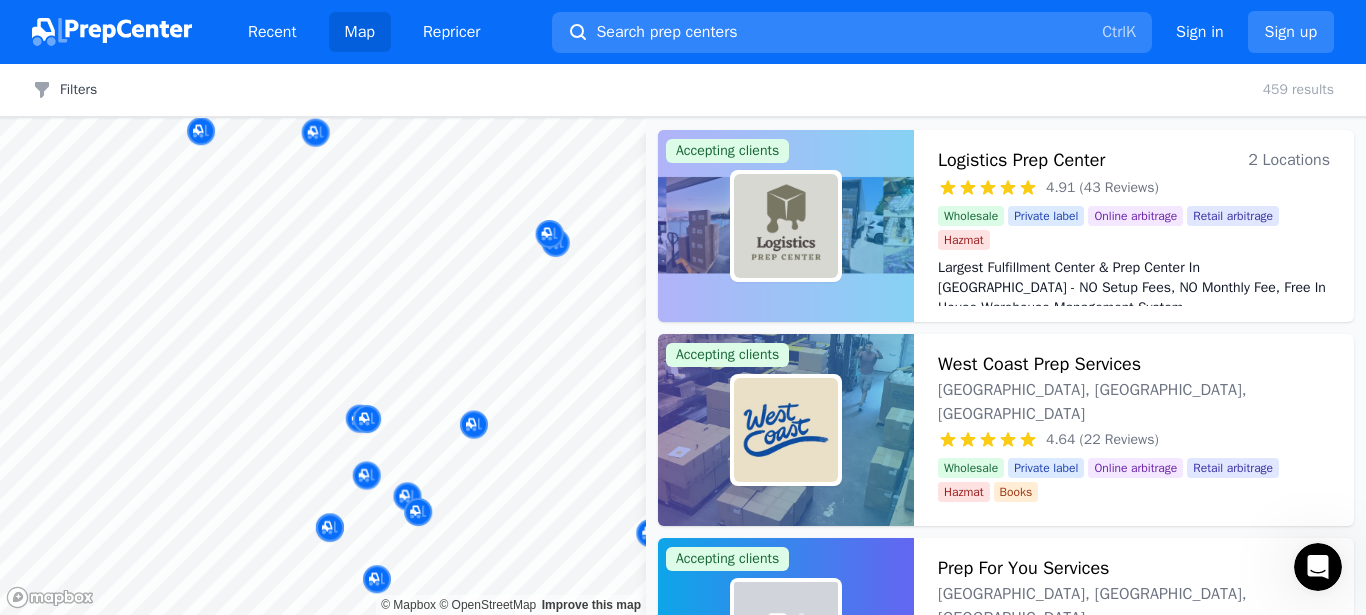 click on "Recent Map Repricer Search prep centers Ctrl  K Open main menu Sign in Sign up Filters Filters Clear all 459 results Map © Mapbox   © OpenStreetMap   Improve this map Accepting clients Logistics Prep Center 2 Locations 4.91 (43 Reviews) Largest Fulfillment Center & Prep Center In [GEOGRAPHIC_DATA] - NO Setup Fees, NO Monthly Fee, Free In House Warehouse Management System Wholesale Private label Online arbitrage Retail arbitrage Hazmat Largest Fulfillment Center & Prep Center In [GEOGRAPHIC_DATA] - NO Setup Fees, NO Monthly Fee, Free In House Warehouse Management System Based in [GEOGRAPHIC_DATA], our prep center specializes in fast, accurate, and Amazon-compliant product preparation.
We handle inventory for Amazon and other major marketplaces, with a strong focus on efficiency, affordability, and attention to detail. Our streamlined process ensures your products are prepped and ready to ship within 48 business hours, helping you scale your e-commerce business with confidence and ease. Accepting clients [GEOGRAPHIC_DATA], [GEOGRAPHIC_DATA], [GEOGRAPHIC_DATA] n/a" at bounding box center (683, 307) 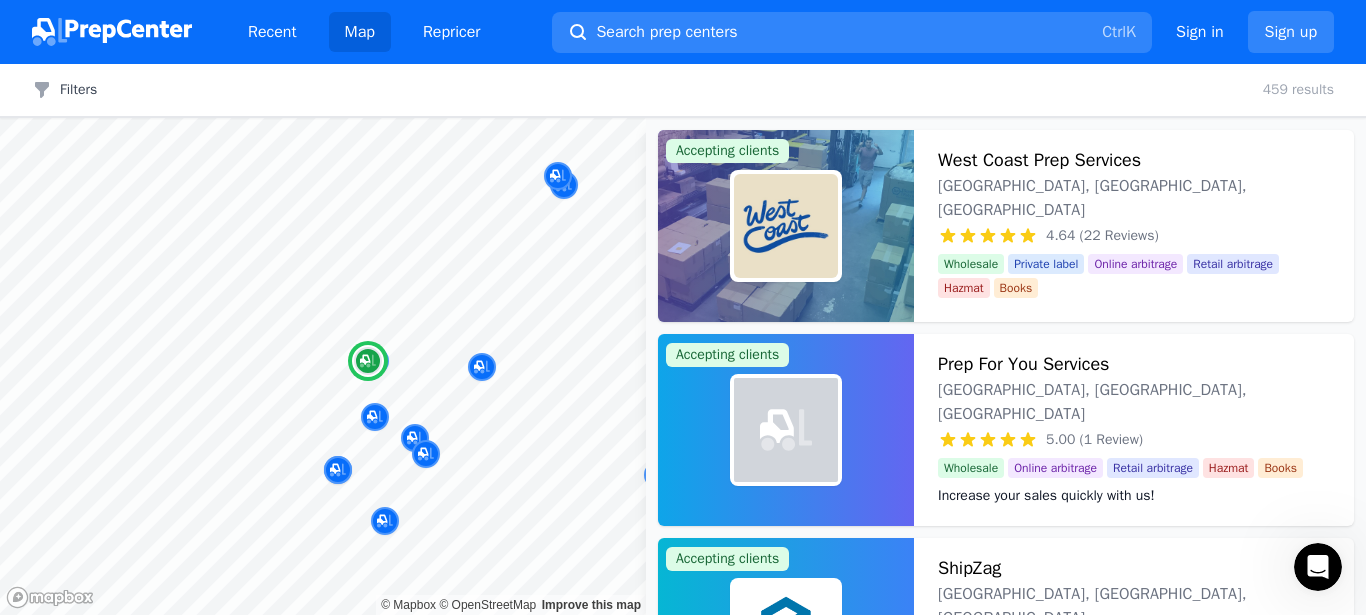 click on "West Coast Prep Services" at bounding box center [1039, 160] 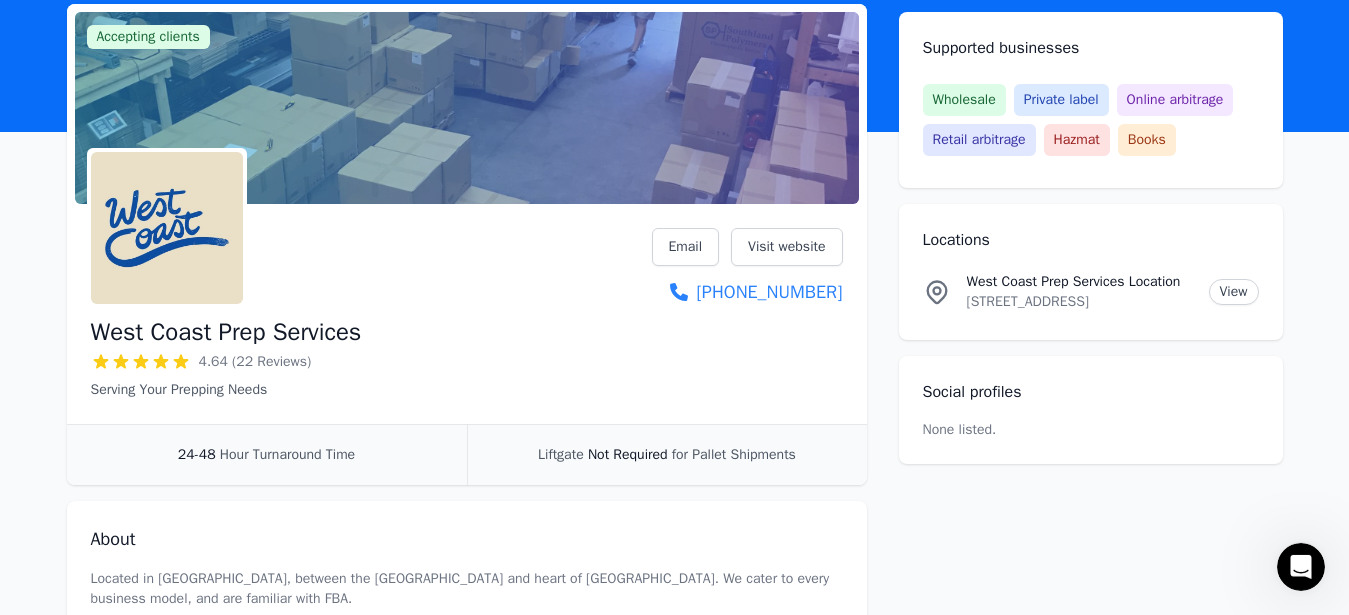 scroll, scrollTop: 204, scrollLeft: 0, axis: vertical 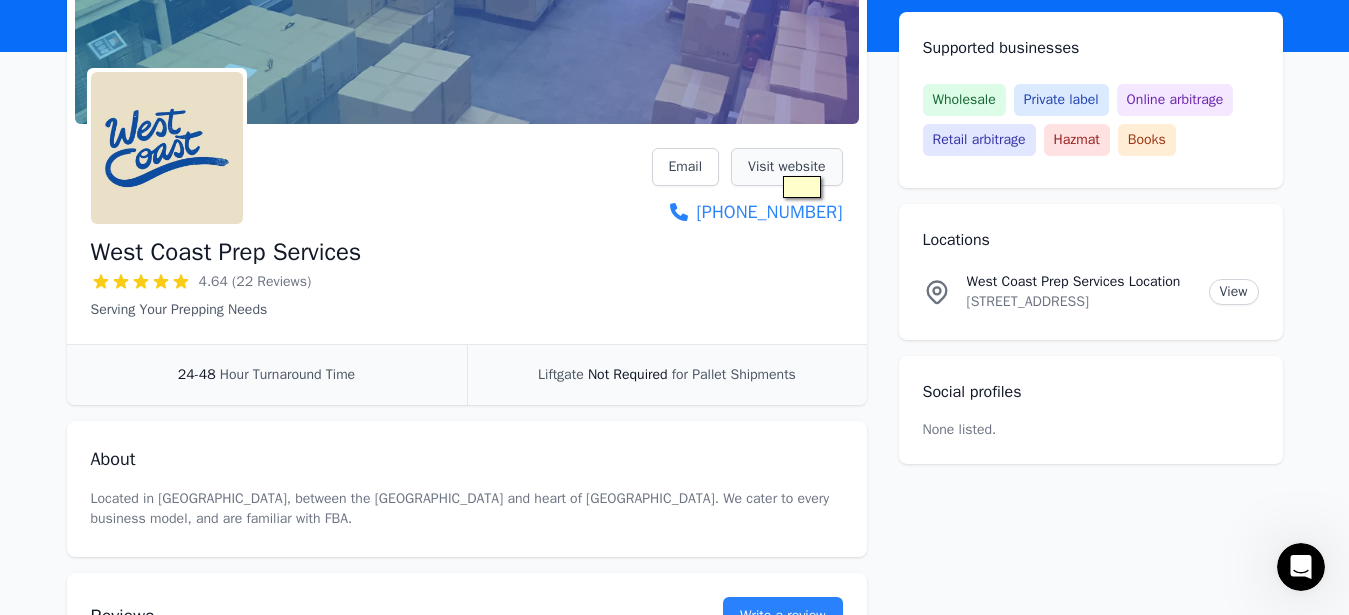 click on "Visit website" at bounding box center [786, 167] 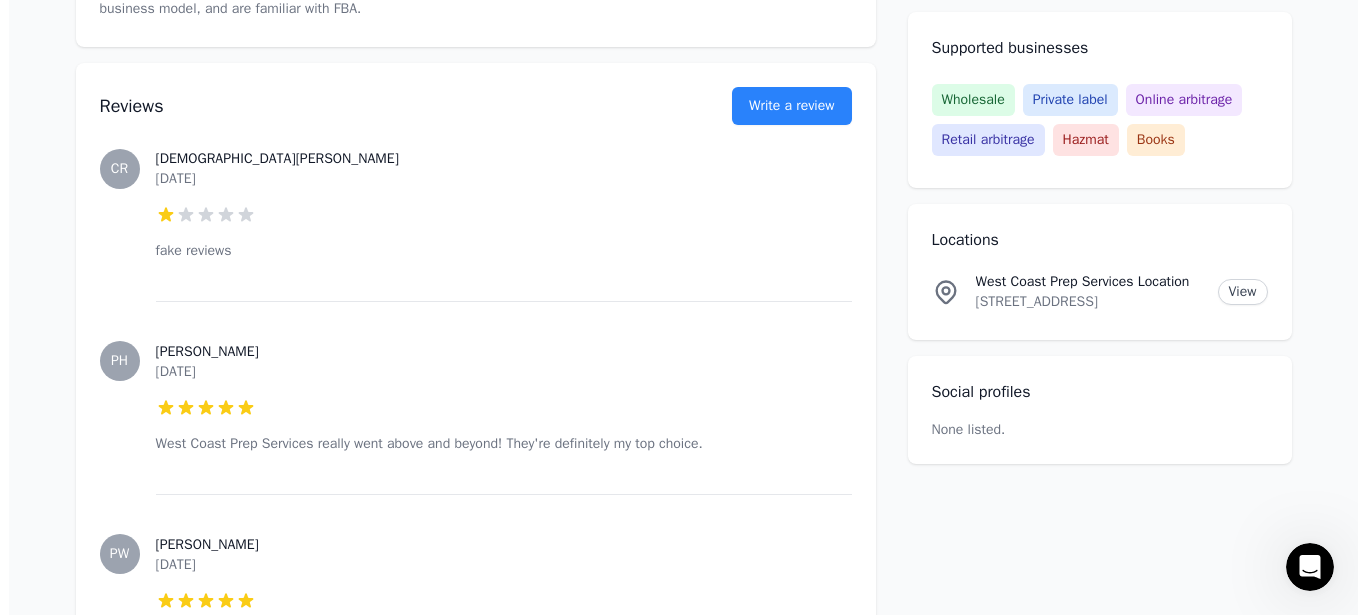 scroll, scrollTop: 0, scrollLeft: 0, axis: both 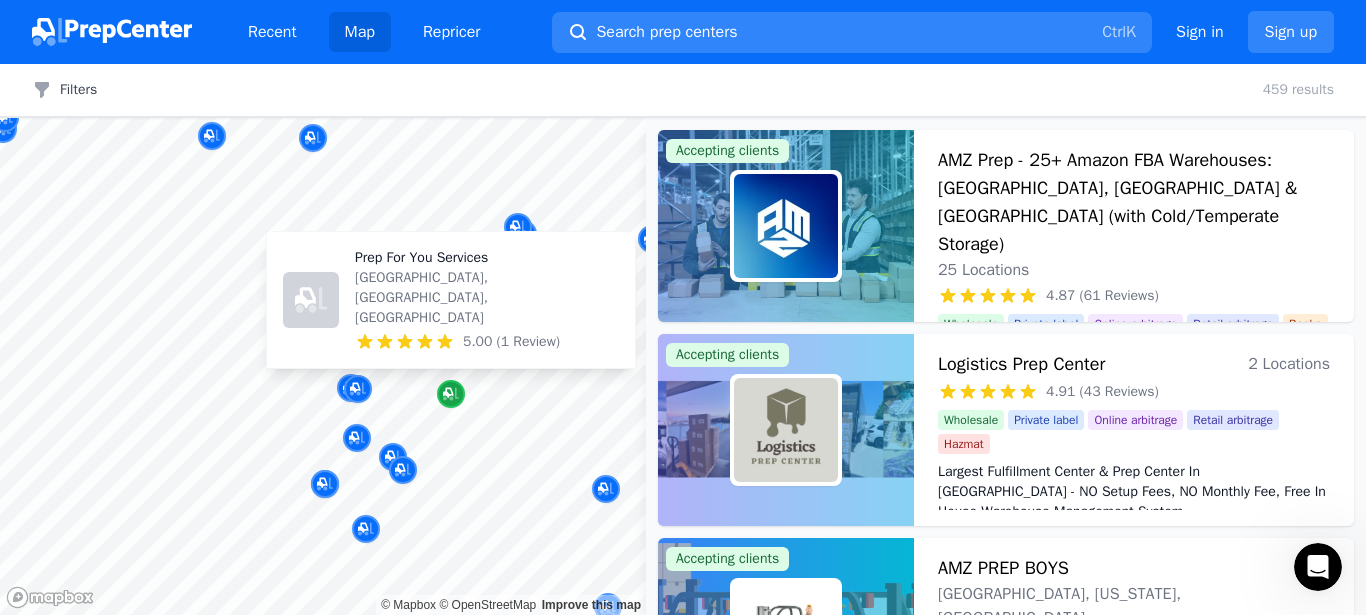 click 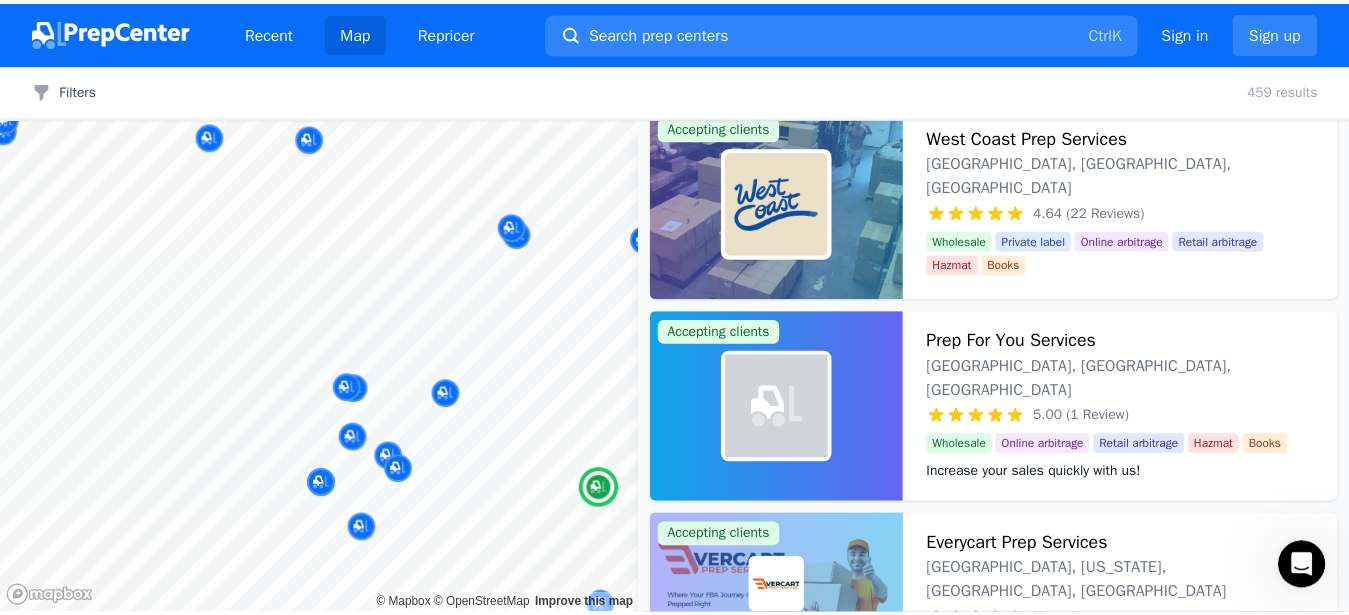 scroll, scrollTop: 756, scrollLeft: 0, axis: vertical 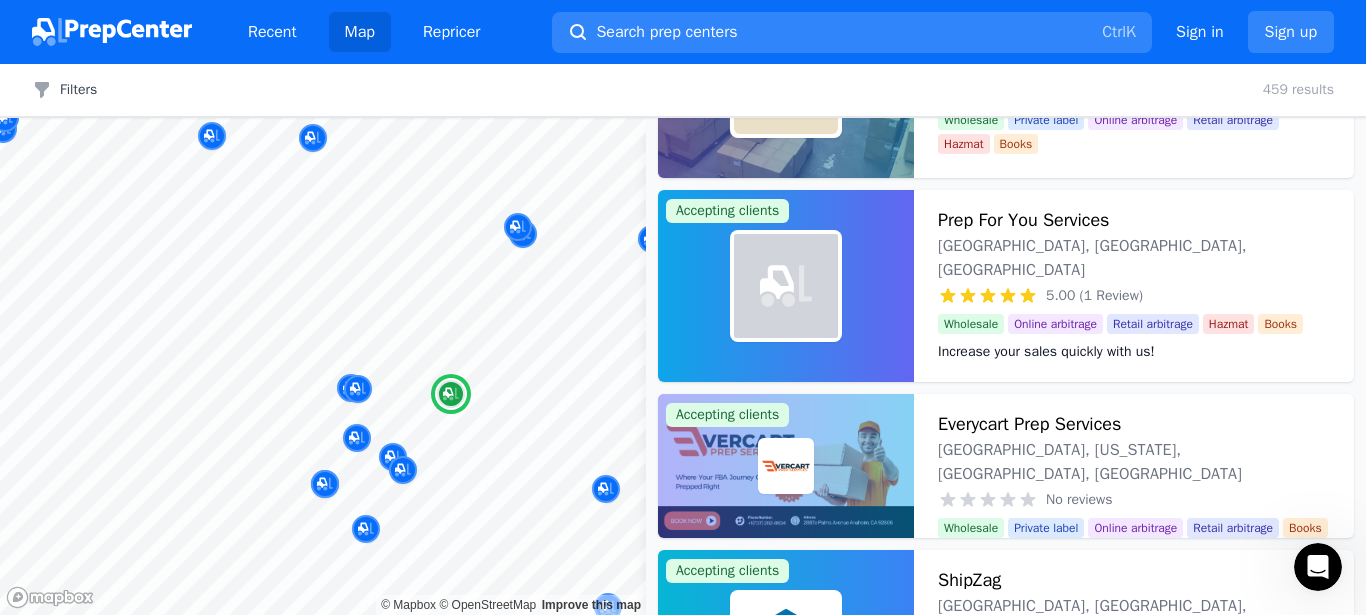 click on "Prep For You Services" at bounding box center (1023, 220) 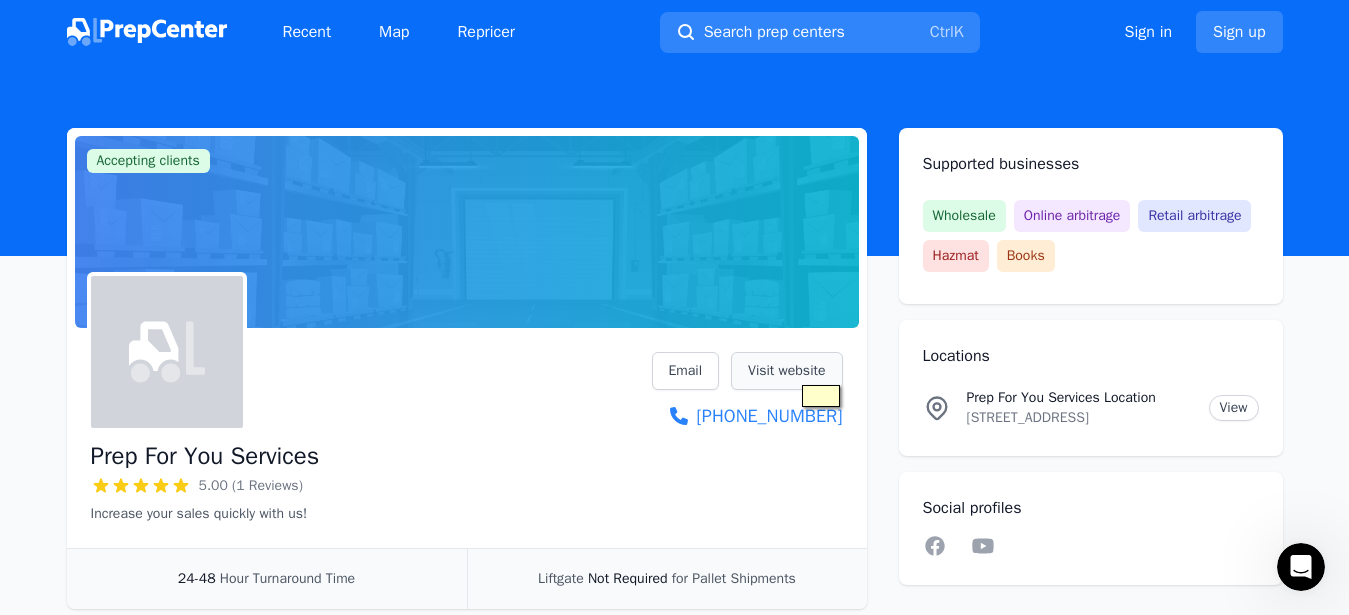 click on "Visit website" at bounding box center (786, 371) 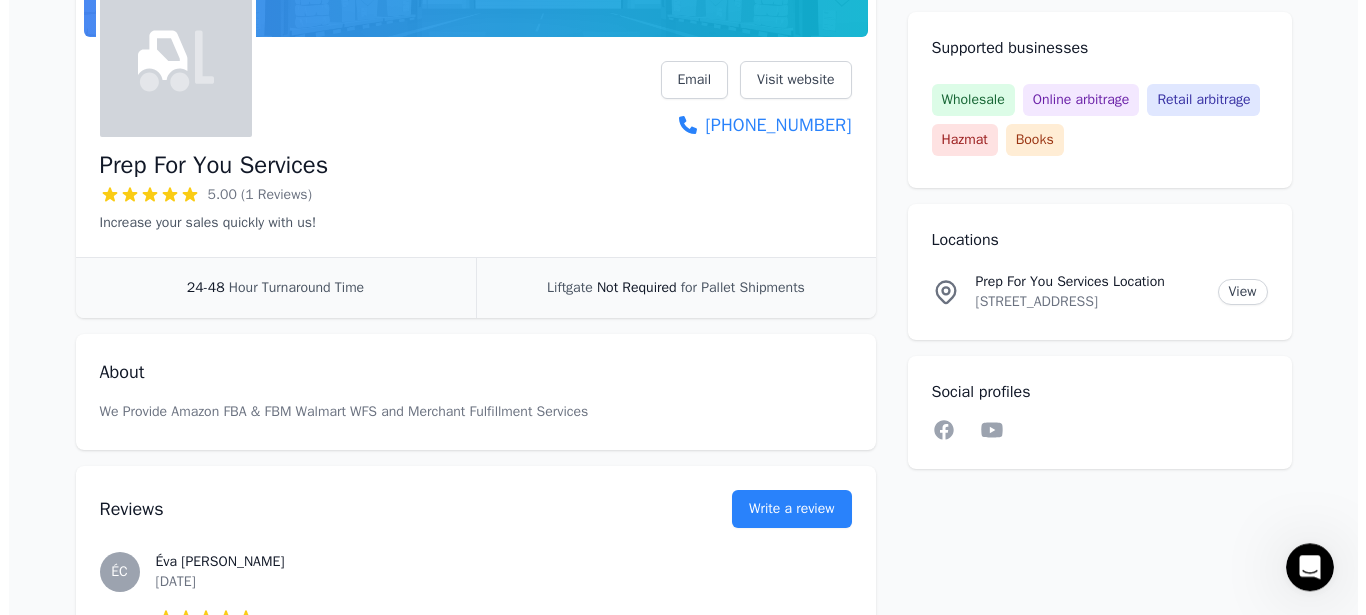 scroll, scrollTop: 0, scrollLeft: 0, axis: both 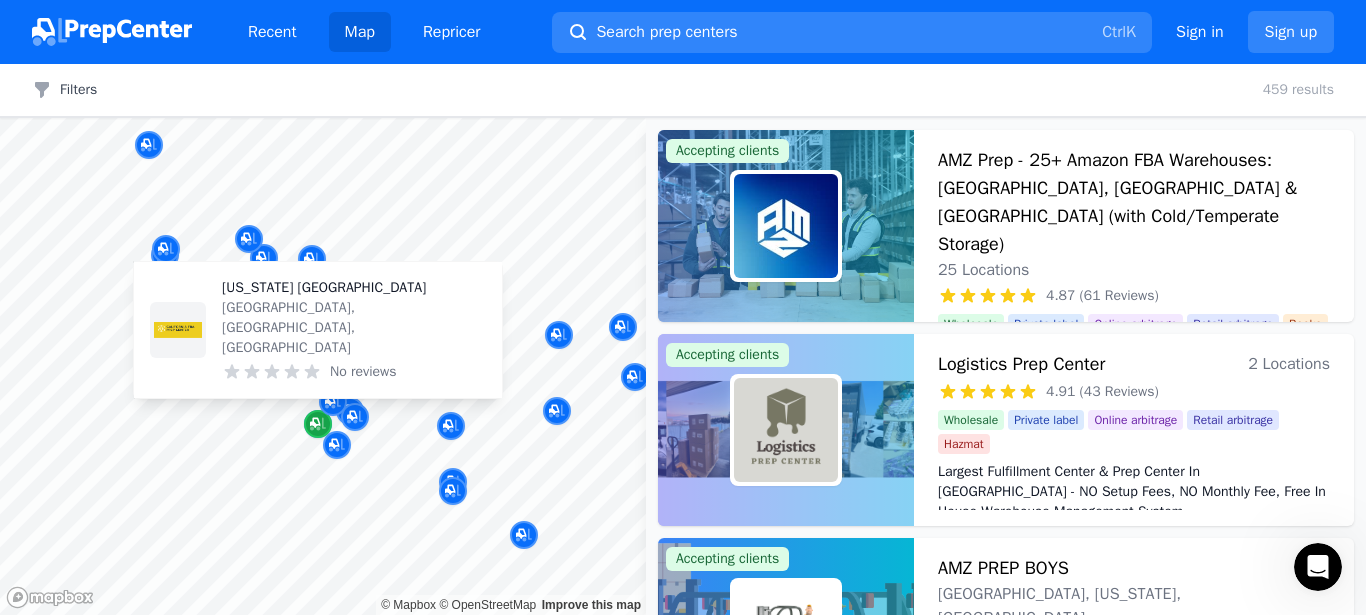 click 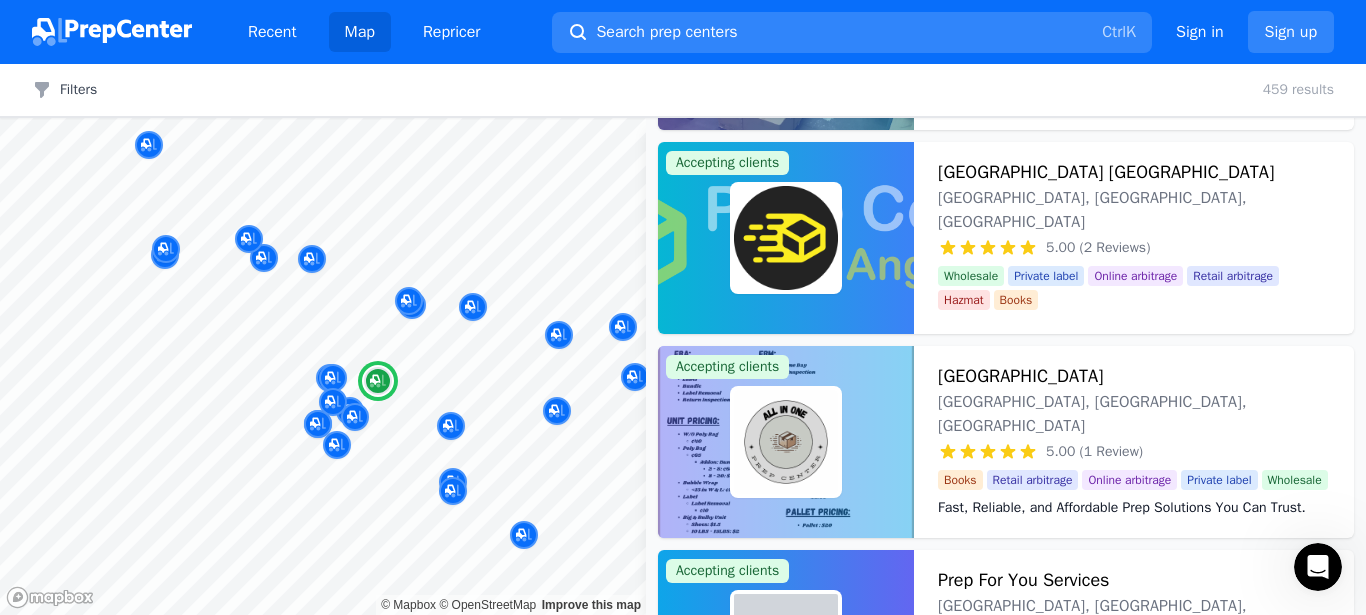 scroll, scrollTop: 1260, scrollLeft: 0, axis: vertical 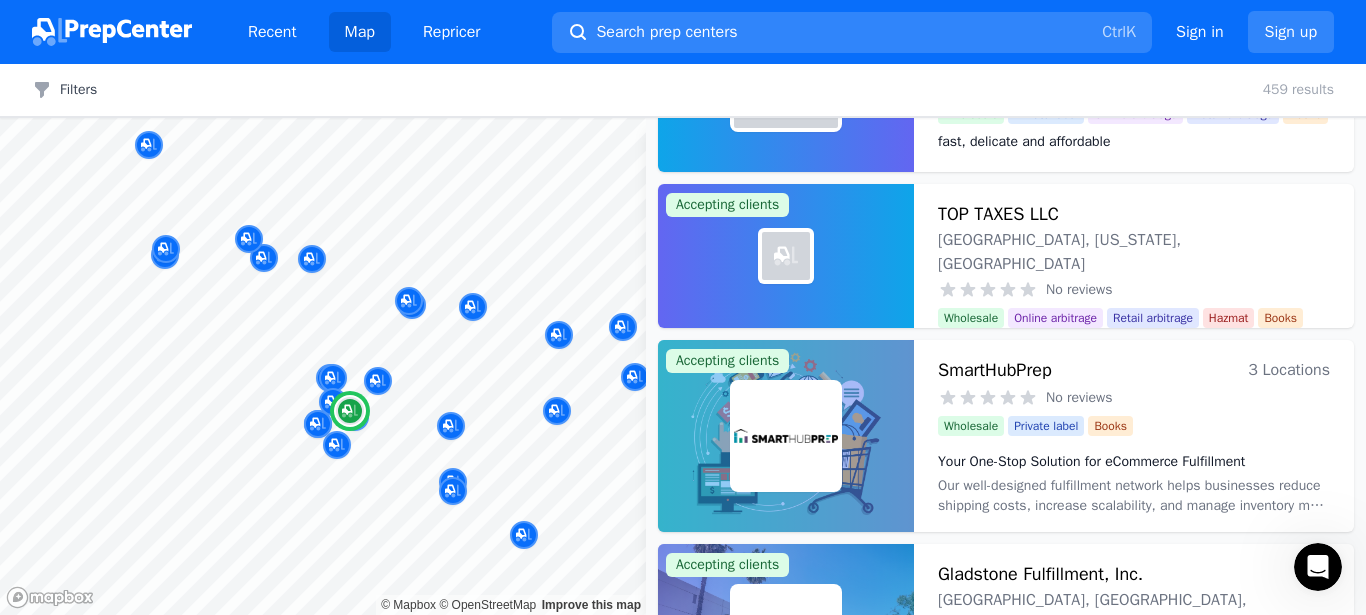 click on "TOP TAXES LLC" at bounding box center [998, 214] 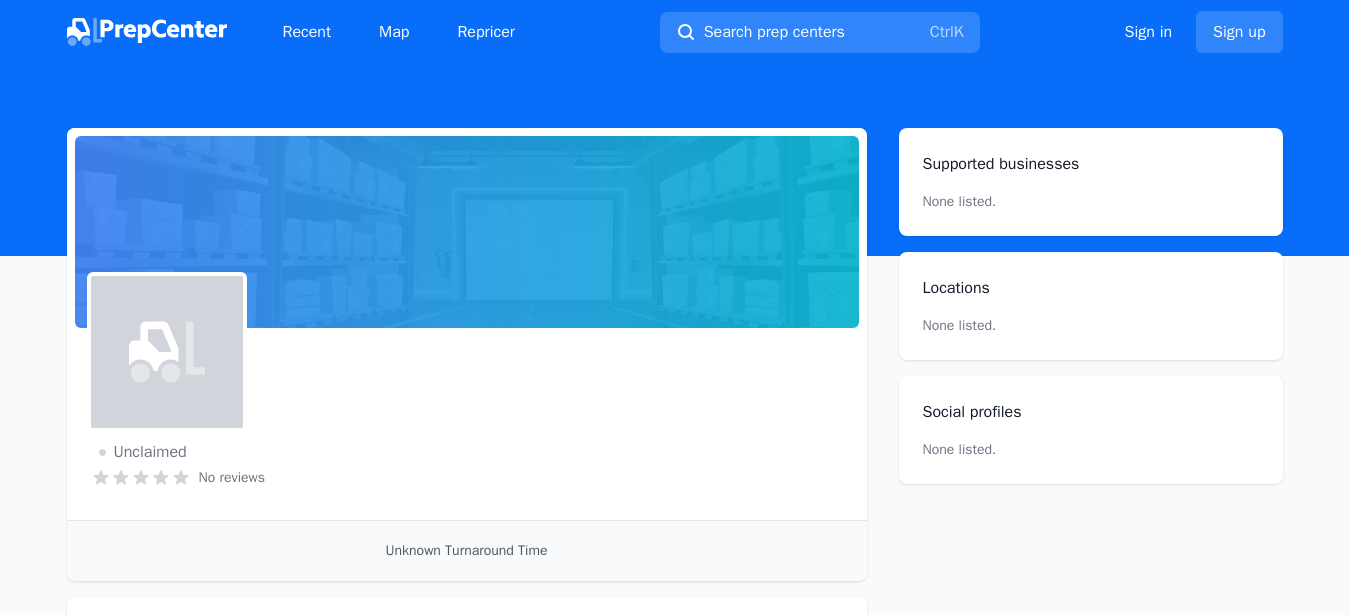 scroll, scrollTop: 0, scrollLeft: 0, axis: both 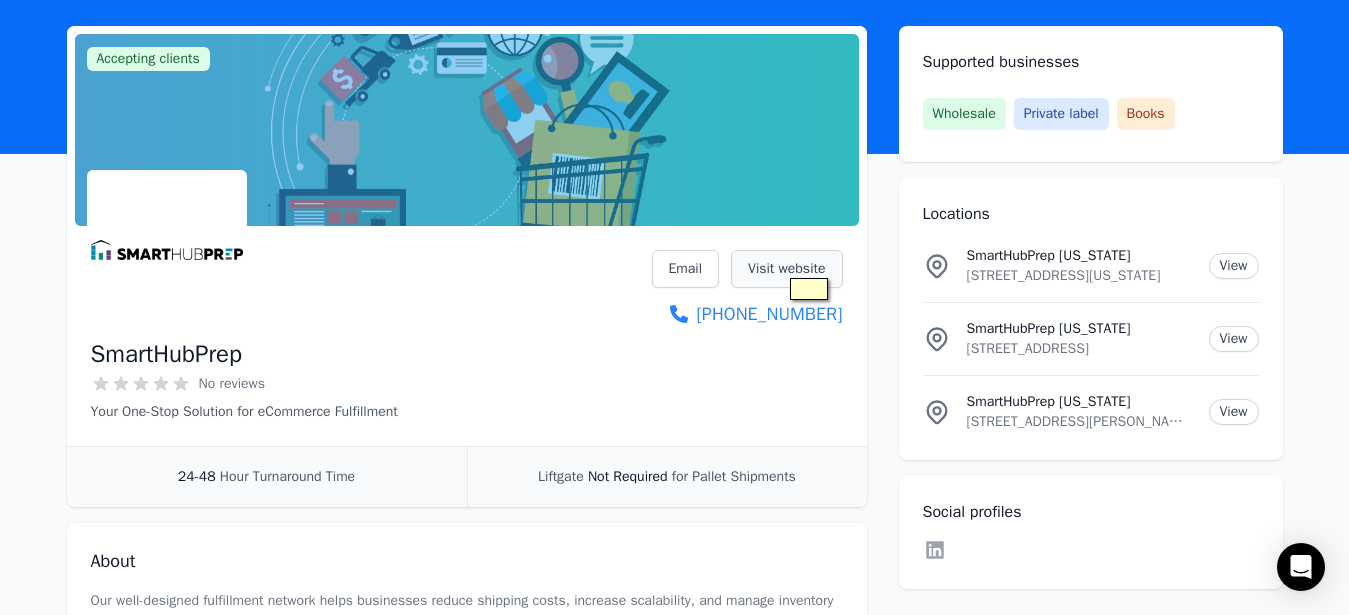 click on "Visit website" at bounding box center (786, 269) 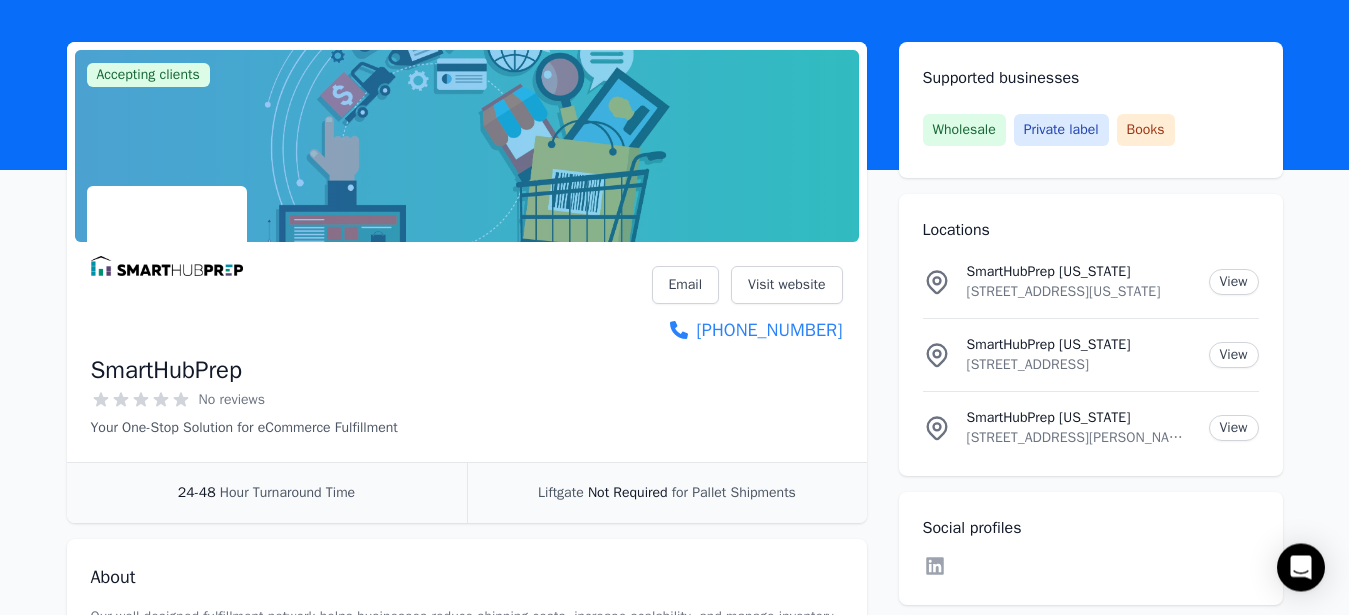 scroll, scrollTop: 48, scrollLeft: 0, axis: vertical 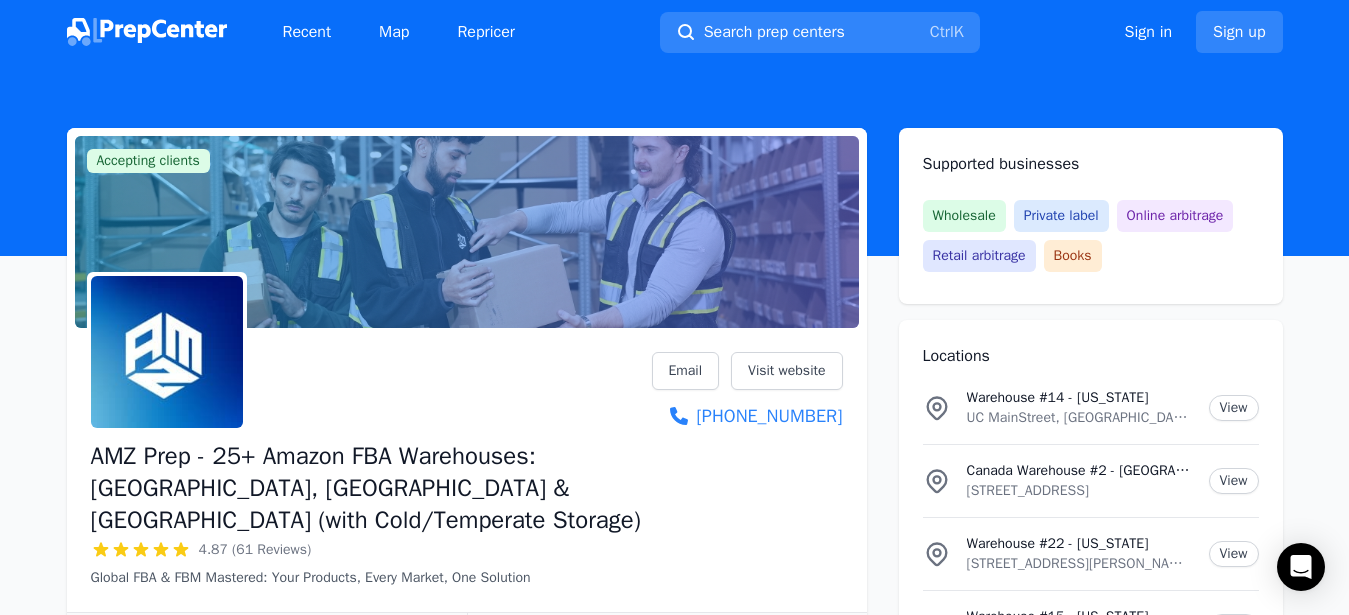 click on "Accepting clients Claim   business AMZ Prep - 25+ Amazon FBA Warehouses: US, Canada & UK (with Cold/Temperate Storage) 4.87 (61 Reviews) Global FBA & FBM Mastered: Your Products, Every Market, One Solution Email Visit website +1 (647) 370-7416 <24   Hour Turnaround Time Liftgate   Not Required   for Pallet Shipments About 25+ warehouses, 800,000 square feet, and endless opportunities. Stay in stock, close your Excel sheets, and activate Amazon FBM all from our prep centers across Canada & the USA.
For sellers expanding into Canada, we offer a full launch program for Amazon.ca to help support the shipping, importing, taxes, and prep to expand your presence globally.
Check below some of the locations of our facilities.
United States Warehouses:
California
Colorado
Atlanta
Florida
Ohio
Nevada
Canada Warehouses:
Toronto, Canada
Vancouver, Canada
British Columbia, Canada
Montreal, Canada
International Warehouses:
Manchester, UK
Amsterdam, Netherlands
Australia
Dubai
https://amzprep.com/ Reviews JR 5 TC" at bounding box center [674, 7727] 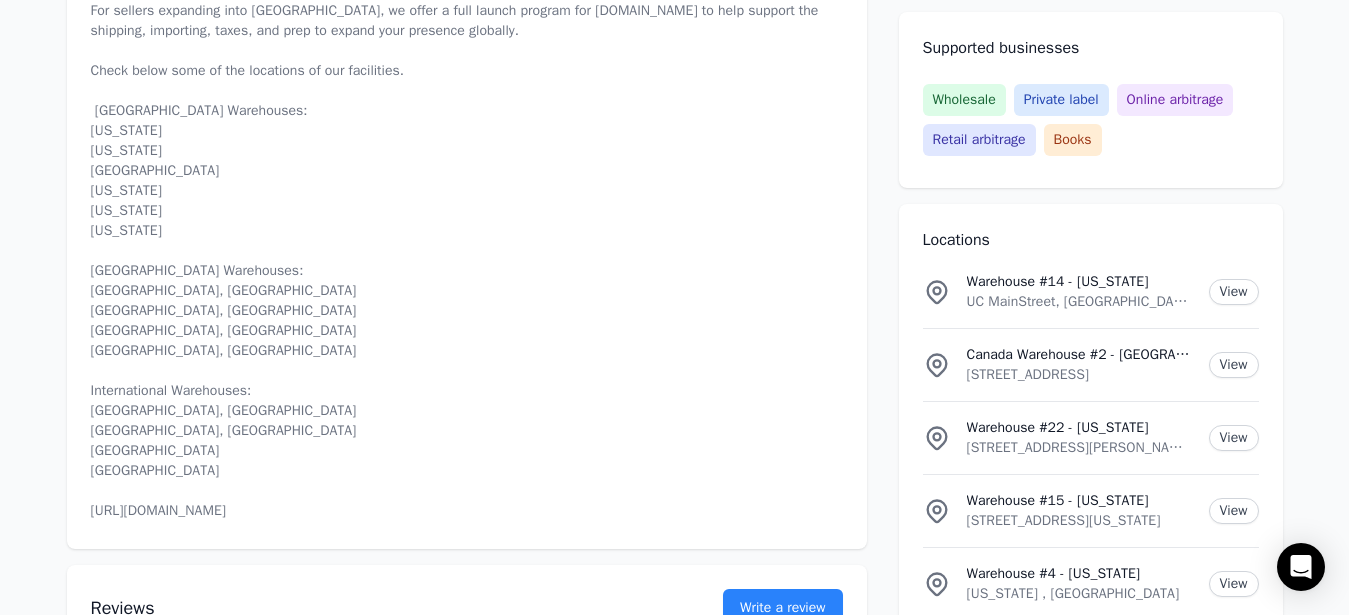scroll, scrollTop: 714, scrollLeft: 0, axis: vertical 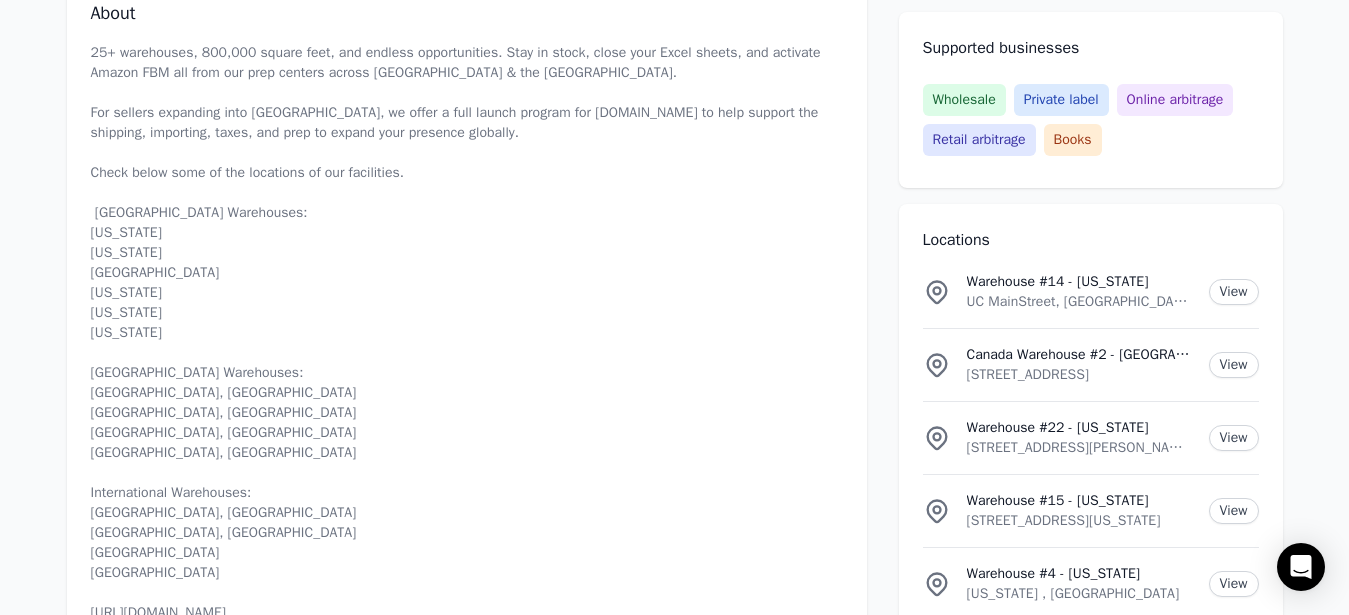 click on "25+ warehouses, 800,000 square feet, and endless opportunities. Stay in stock, close your Excel sheets, and activate Amazon FBM all from our prep centers across [GEOGRAPHIC_DATA] & the [GEOGRAPHIC_DATA].
For sellers expanding into [GEOGRAPHIC_DATA], we offer a full launch program for [DOMAIN_NAME] to help support the shipping, importing, taxes, and prep to expand your presence globally.
Check below some of the locations of our facilities.
[GEOGRAPHIC_DATA] Warehouses:
[US_STATE]
[US_STATE]
[GEOGRAPHIC_DATA]
[US_STATE]
[US_STATE]
[US_STATE]
[GEOGRAPHIC_DATA] Warehouses:
[GEOGRAPHIC_DATA], [GEOGRAPHIC_DATA]
[GEOGRAPHIC_DATA], [GEOGRAPHIC_DATA]
[GEOGRAPHIC_DATA], [GEOGRAPHIC_DATA]
[GEOGRAPHIC_DATA], [GEOGRAPHIC_DATA]
International Warehouses:
[GEOGRAPHIC_DATA], [GEOGRAPHIC_DATA]
[GEOGRAPHIC_DATA], [GEOGRAPHIC_DATA]
[GEOGRAPHIC_DATA]
[GEOGRAPHIC_DATA]
[URL][DOMAIN_NAME]" at bounding box center (467, 333) 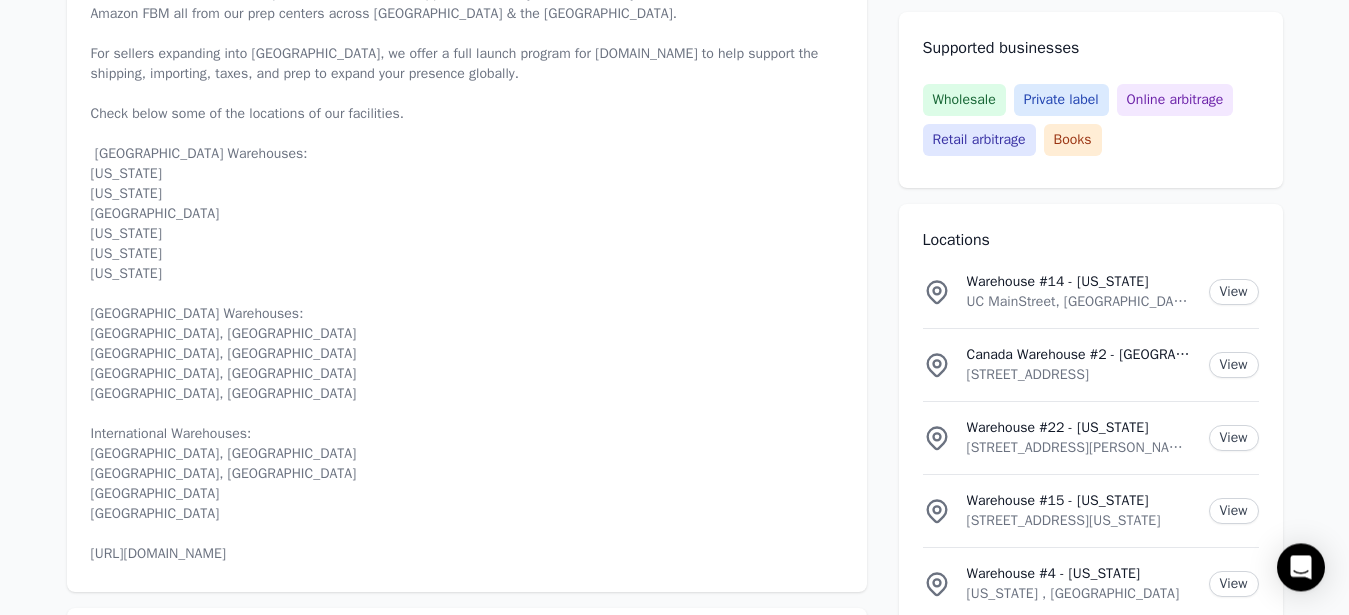 scroll, scrollTop: 816, scrollLeft: 0, axis: vertical 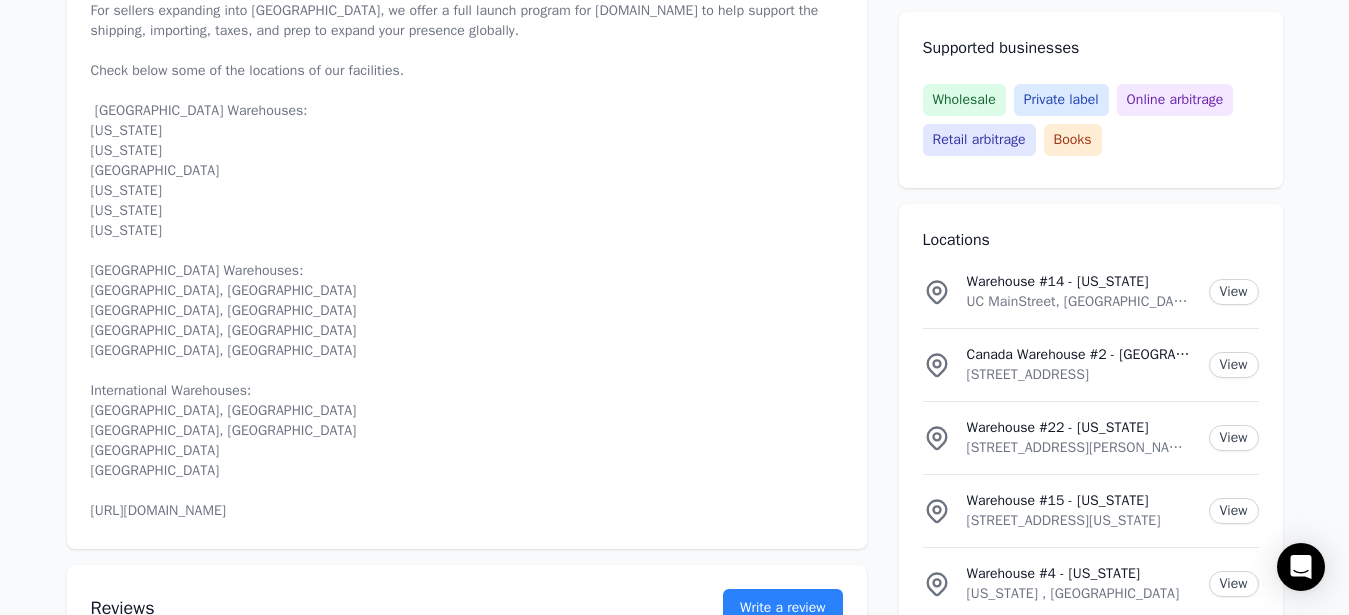 click on "25+ warehouses, 800,000 square feet, and endless opportunities. Stay in stock, close your Excel sheets, and activate Amazon FBM all from our prep centers across [GEOGRAPHIC_DATA] & the [GEOGRAPHIC_DATA].
For sellers expanding into [GEOGRAPHIC_DATA], we offer a full launch program for [DOMAIN_NAME] to help support the shipping, importing, taxes, and prep to expand your presence globally.
Check below some of the locations of our facilities.
[GEOGRAPHIC_DATA] Warehouses:
[US_STATE]
[US_STATE]
[GEOGRAPHIC_DATA]
[US_STATE]
[US_STATE]
[US_STATE]
[GEOGRAPHIC_DATA] Warehouses:
[GEOGRAPHIC_DATA], [GEOGRAPHIC_DATA]
[GEOGRAPHIC_DATA], [GEOGRAPHIC_DATA]
[GEOGRAPHIC_DATA], [GEOGRAPHIC_DATA]
[GEOGRAPHIC_DATA], [GEOGRAPHIC_DATA]
International Warehouses:
[GEOGRAPHIC_DATA], [GEOGRAPHIC_DATA]
[GEOGRAPHIC_DATA], [GEOGRAPHIC_DATA]
[GEOGRAPHIC_DATA]
[GEOGRAPHIC_DATA]
[URL][DOMAIN_NAME]" at bounding box center (467, 231) 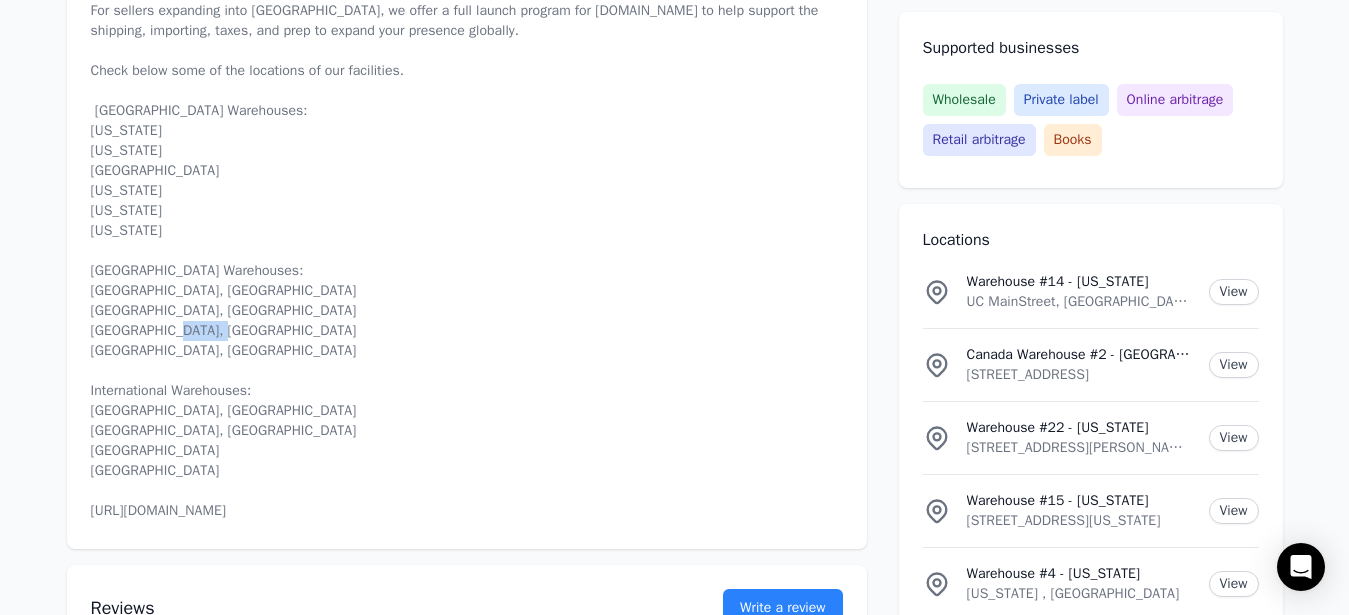 click on "25+ warehouses, 800,000 square feet, and endless opportunities. Stay in stock, close your Excel sheets, and activate Amazon FBM all from our prep centers across [GEOGRAPHIC_DATA] & the [GEOGRAPHIC_DATA].
For sellers expanding into [GEOGRAPHIC_DATA], we offer a full launch program for [DOMAIN_NAME] to help support the shipping, importing, taxes, and prep to expand your presence globally.
Check below some of the locations of our facilities.
[GEOGRAPHIC_DATA] Warehouses:
[US_STATE]
[US_STATE]
[GEOGRAPHIC_DATA]
[US_STATE]
[US_STATE]
[US_STATE]
[GEOGRAPHIC_DATA] Warehouses:
[GEOGRAPHIC_DATA], [GEOGRAPHIC_DATA]
[GEOGRAPHIC_DATA], [GEOGRAPHIC_DATA]
[GEOGRAPHIC_DATA], [GEOGRAPHIC_DATA]
[GEOGRAPHIC_DATA], [GEOGRAPHIC_DATA]
International Warehouses:
[GEOGRAPHIC_DATA], [GEOGRAPHIC_DATA]
[GEOGRAPHIC_DATA], [GEOGRAPHIC_DATA]
[GEOGRAPHIC_DATA]
[GEOGRAPHIC_DATA]
[URL][DOMAIN_NAME]" at bounding box center [467, 231] 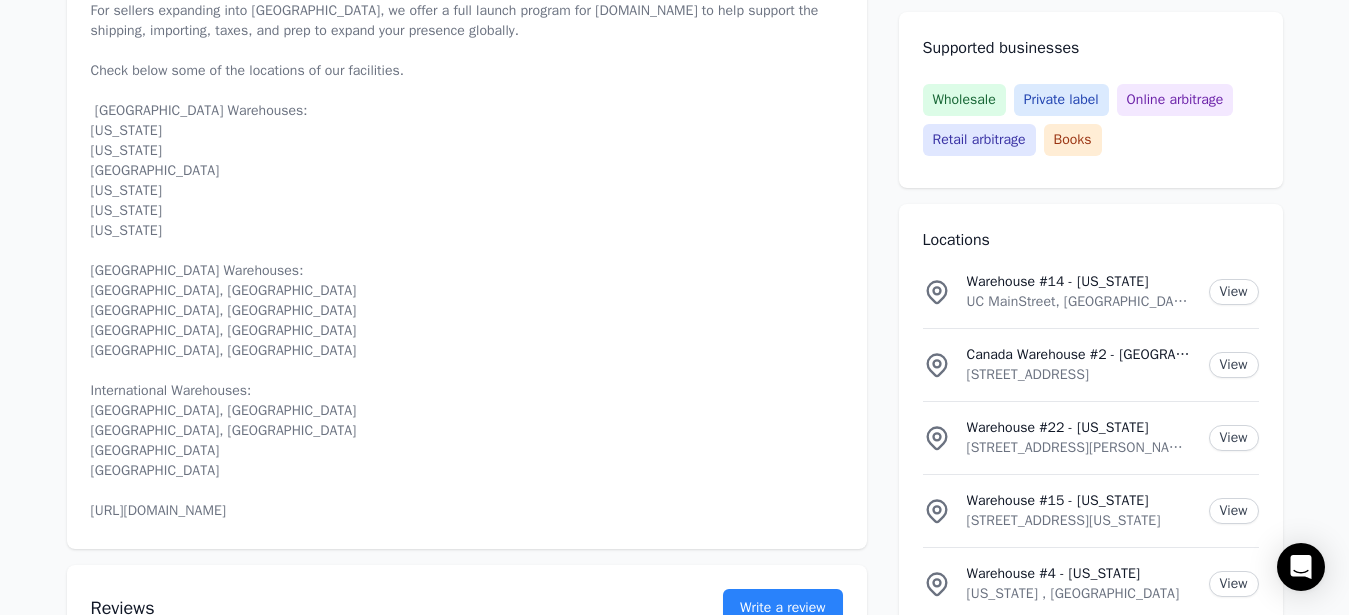 click on "25+ warehouses, 800,000 square feet, and endless opportunities. Stay in stock, close your Excel sheets, and activate Amazon FBM all from our prep centers across [GEOGRAPHIC_DATA] & the [GEOGRAPHIC_DATA].
For sellers expanding into [GEOGRAPHIC_DATA], we offer a full launch program for [DOMAIN_NAME] to help support the shipping, importing, taxes, and prep to expand your presence globally.
Check below some of the locations of our facilities.
[GEOGRAPHIC_DATA] Warehouses:
[US_STATE]
[US_STATE]
[GEOGRAPHIC_DATA]
[US_STATE]
[US_STATE]
[US_STATE]
[GEOGRAPHIC_DATA] Warehouses:
[GEOGRAPHIC_DATA], [GEOGRAPHIC_DATA]
[GEOGRAPHIC_DATA], [GEOGRAPHIC_DATA]
[GEOGRAPHIC_DATA], [GEOGRAPHIC_DATA]
[GEOGRAPHIC_DATA], [GEOGRAPHIC_DATA]
International Warehouses:
[GEOGRAPHIC_DATA], [GEOGRAPHIC_DATA]
[GEOGRAPHIC_DATA], [GEOGRAPHIC_DATA]
[GEOGRAPHIC_DATA]
[GEOGRAPHIC_DATA]
[URL][DOMAIN_NAME]" at bounding box center [467, 231] 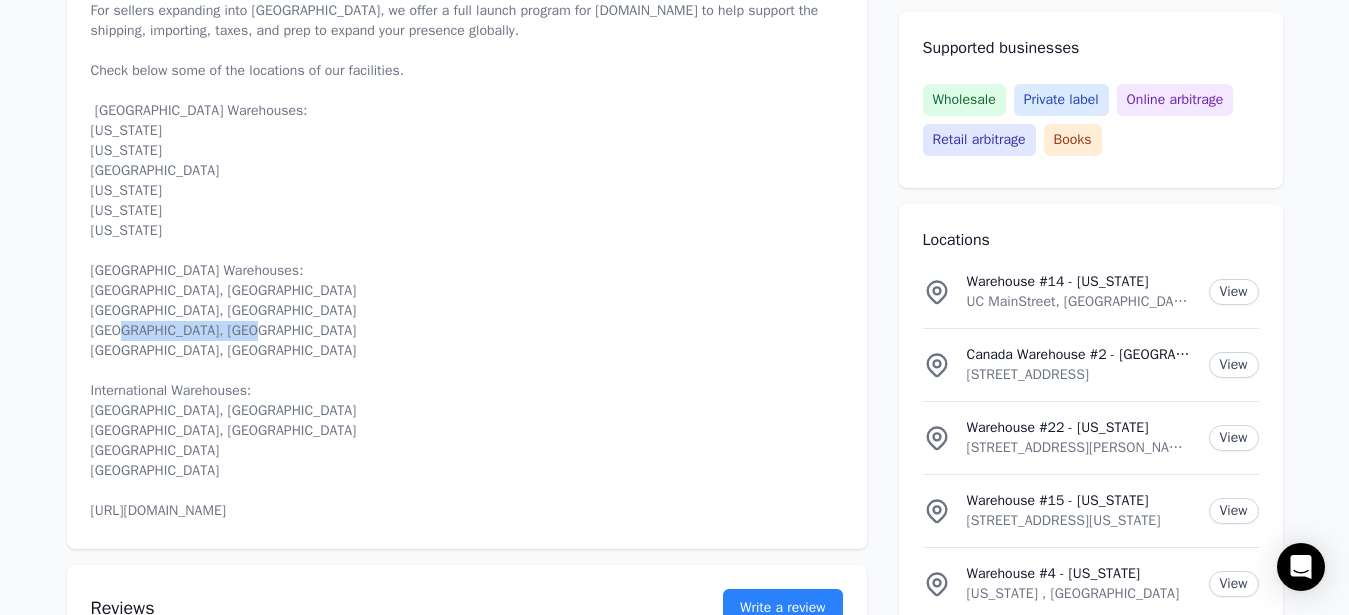 drag, startPoint x: 222, startPoint y: 480, endPoint x: 49, endPoint y: 486, distance: 173.10402 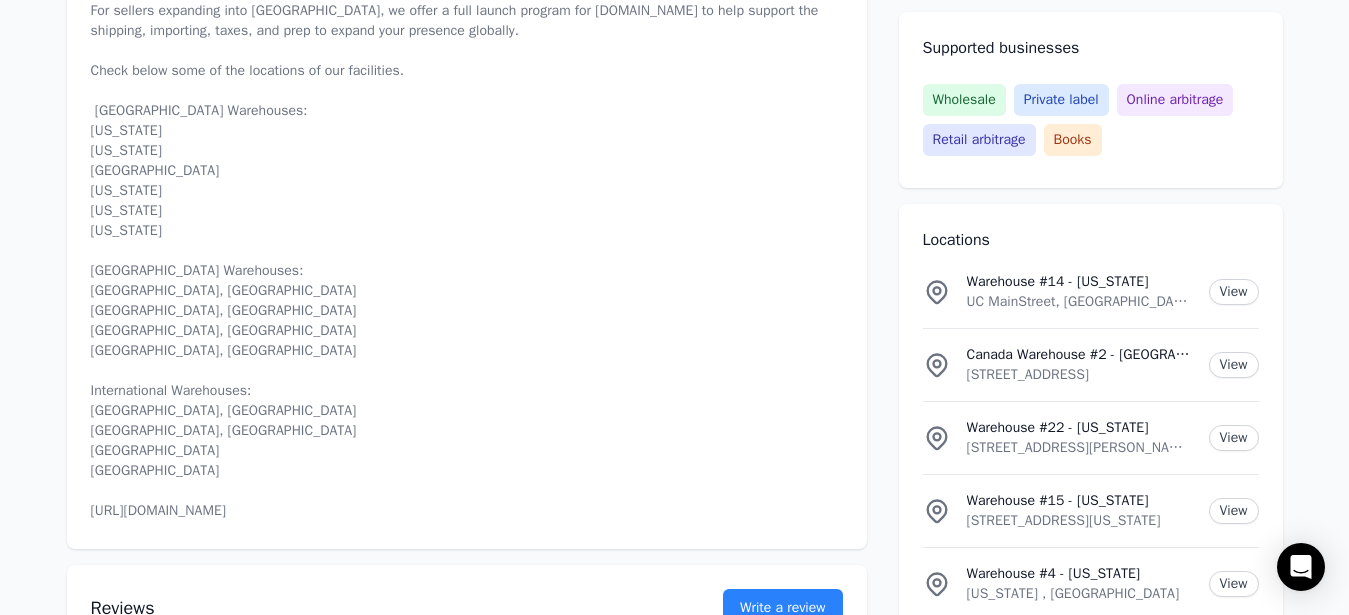click on "25+ warehouses, 800,000 square feet, and endless opportunities. Stay in stock, close your Excel sheets, and activate Amazon FBM all from our prep centers across [GEOGRAPHIC_DATA] & the [GEOGRAPHIC_DATA].
For sellers expanding into [GEOGRAPHIC_DATA], we offer a full launch program for [DOMAIN_NAME] to help support the shipping, importing, taxes, and prep to expand your presence globally.
Check below some of the locations of our facilities.
[GEOGRAPHIC_DATA] Warehouses:
[US_STATE]
[US_STATE]
[GEOGRAPHIC_DATA]
[US_STATE]
[US_STATE]
[US_STATE]
[GEOGRAPHIC_DATA] Warehouses:
[GEOGRAPHIC_DATA], [GEOGRAPHIC_DATA]
[GEOGRAPHIC_DATA], [GEOGRAPHIC_DATA]
[GEOGRAPHIC_DATA], [GEOGRAPHIC_DATA]
[GEOGRAPHIC_DATA], [GEOGRAPHIC_DATA]
International Warehouses:
[GEOGRAPHIC_DATA], [GEOGRAPHIC_DATA]
[GEOGRAPHIC_DATA], [GEOGRAPHIC_DATA]
[GEOGRAPHIC_DATA]
[GEOGRAPHIC_DATA]
[URL][DOMAIN_NAME]" at bounding box center [467, 231] 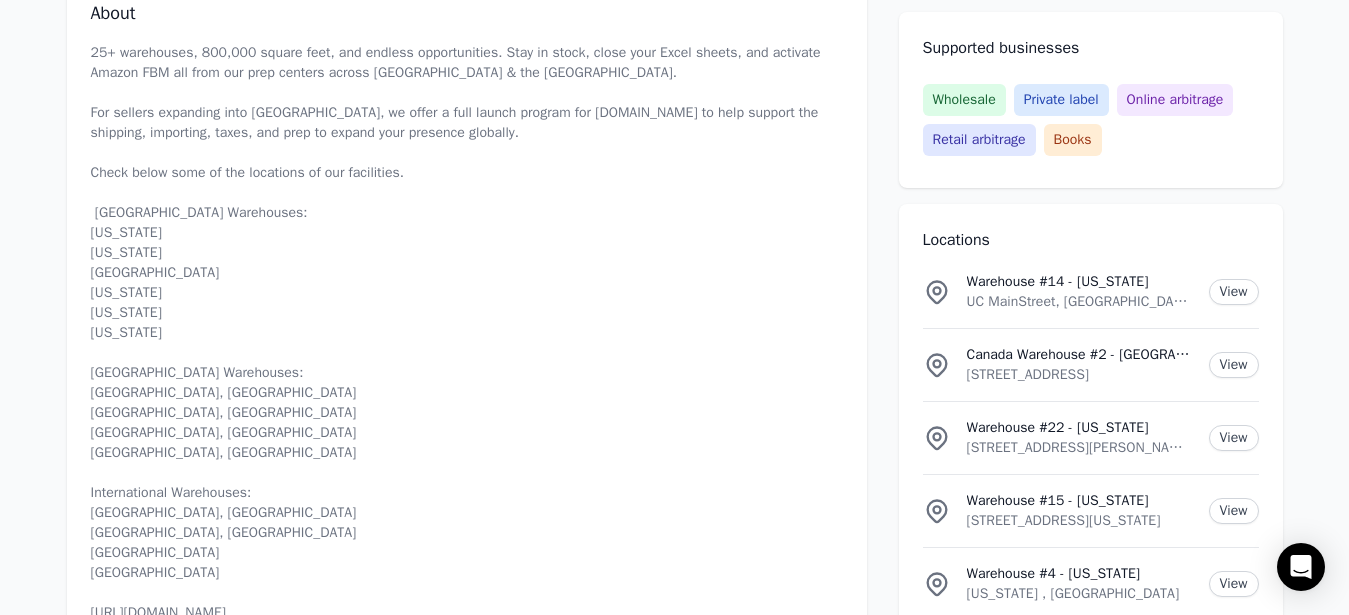 scroll, scrollTop: 102, scrollLeft: 0, axis: vertical 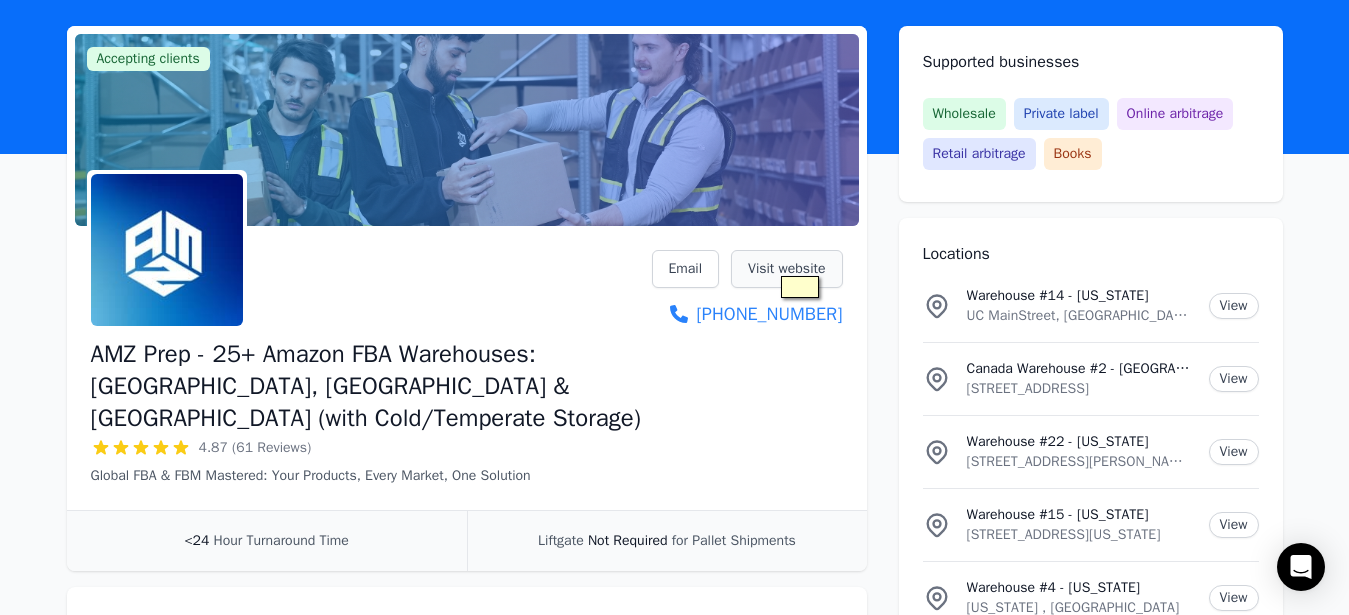 click on "Visit website" at bounding box center (786, 269) 